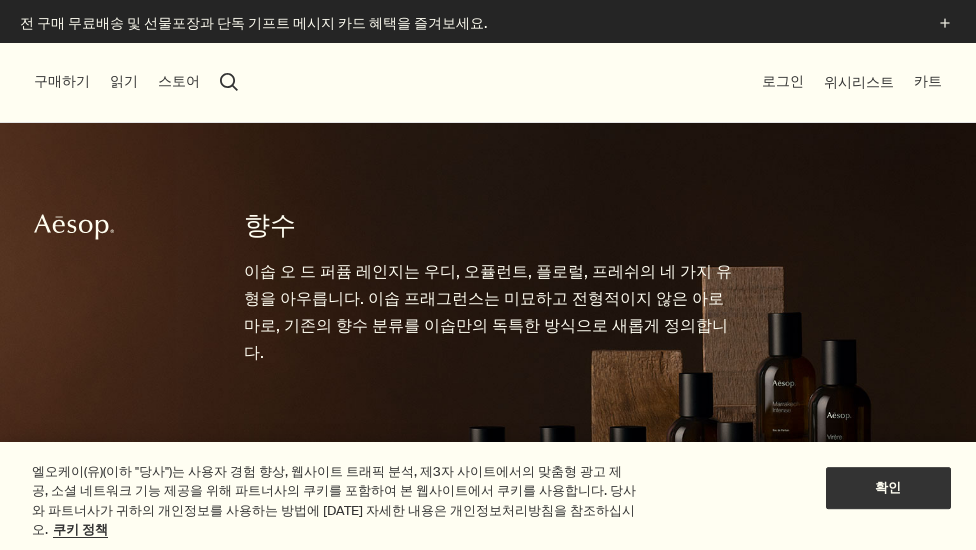 scroll, scrollTop: 0, scrollLeft: 0, axis: both 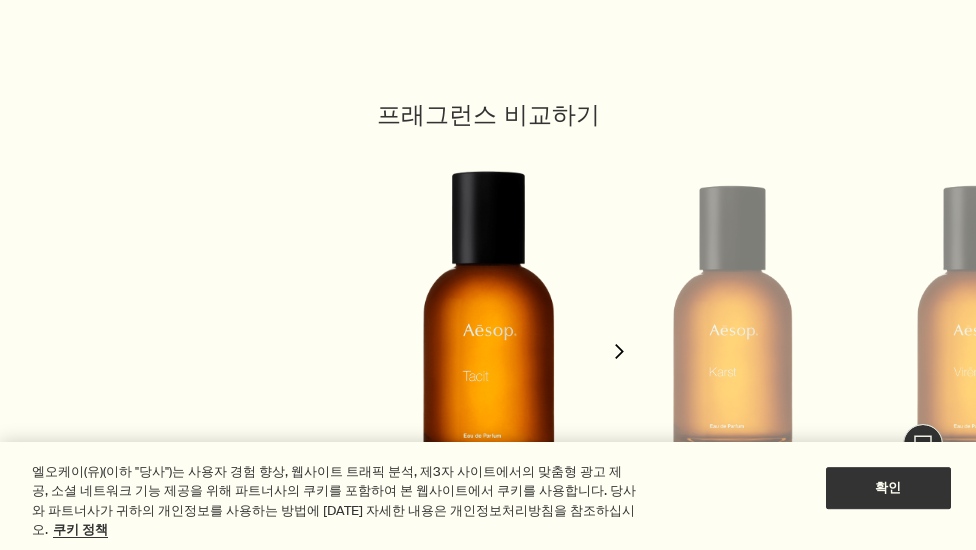 click on "chevron" at bounding box center [619, 338] 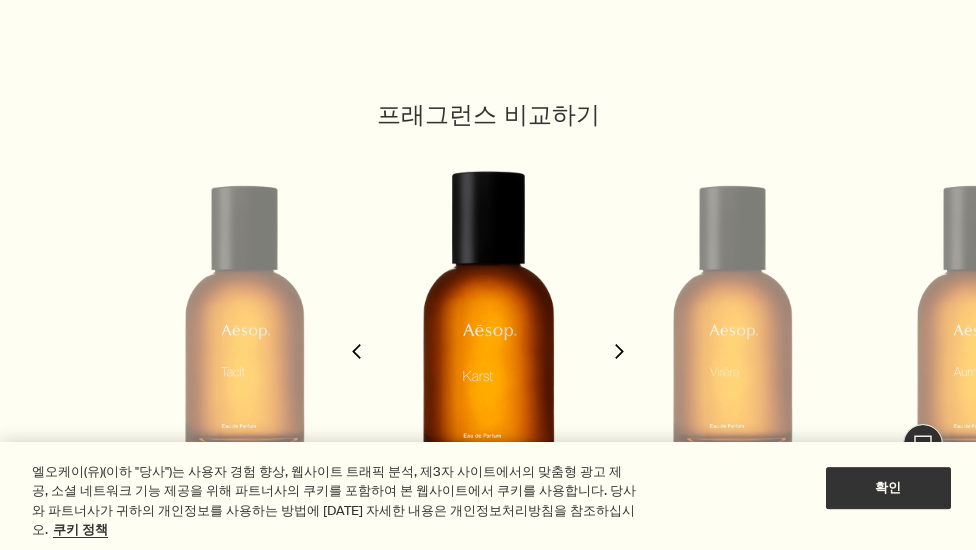 click on "chevron" 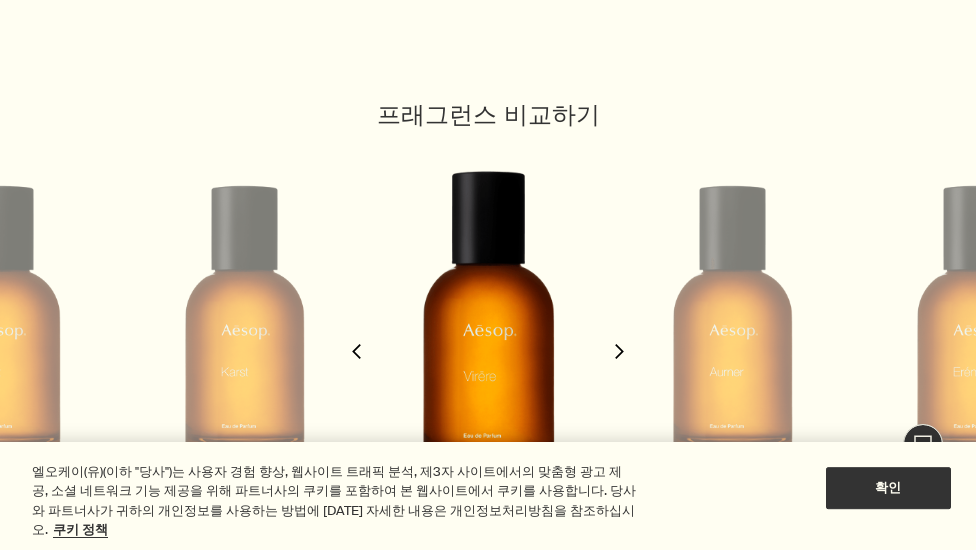 click on "chevron" 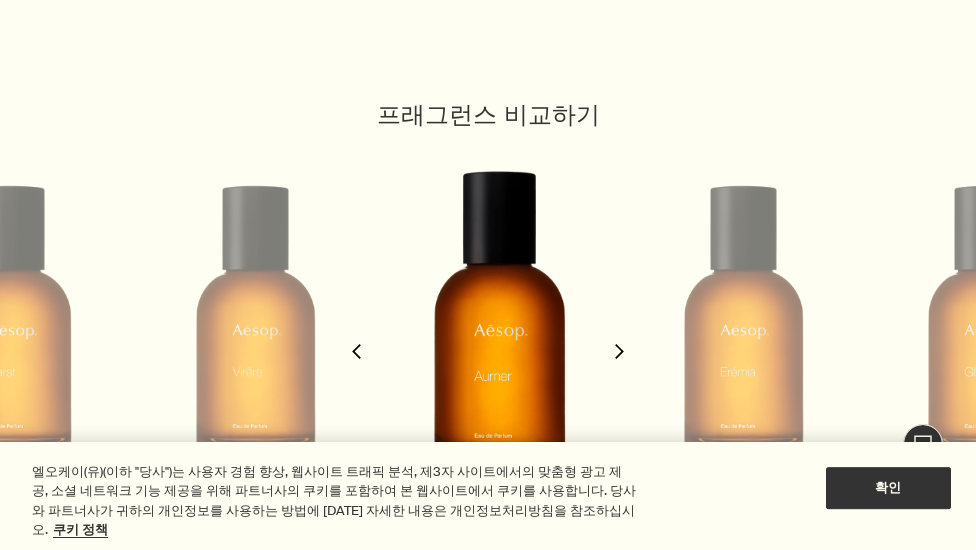 scroll, scrollTop: 0, scrollLeft: 736, axis: horizontal 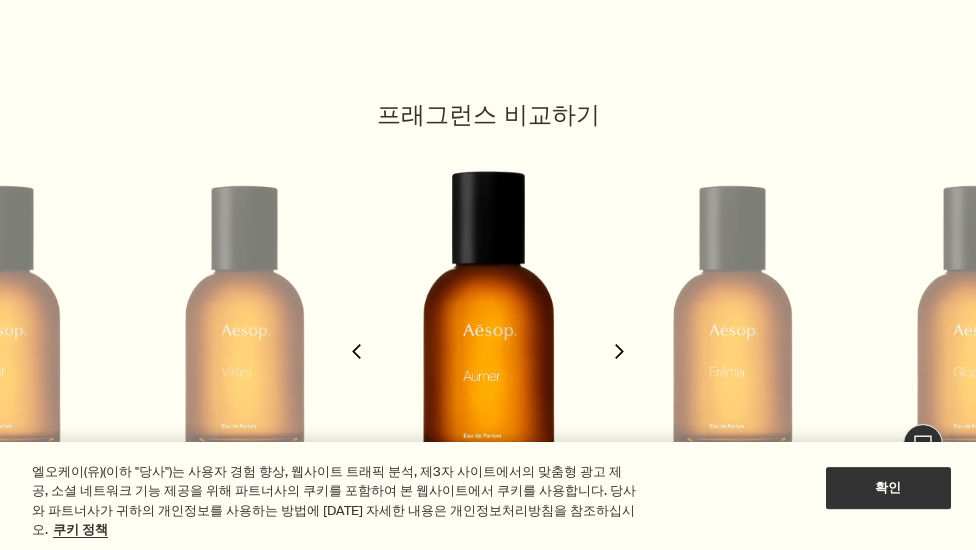 click on "chevron" 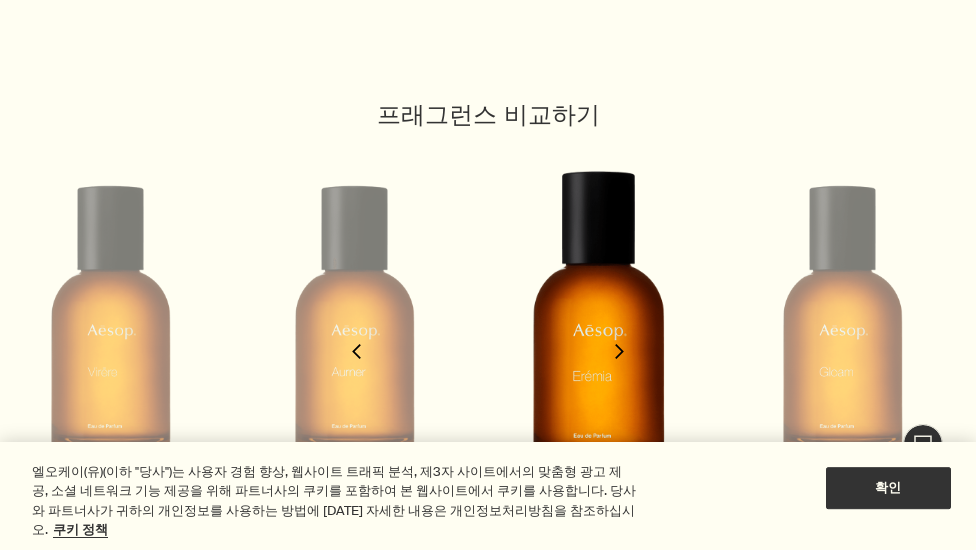 scroll, scrollTop: 0, scrollLeft: 980, axis: horizontal 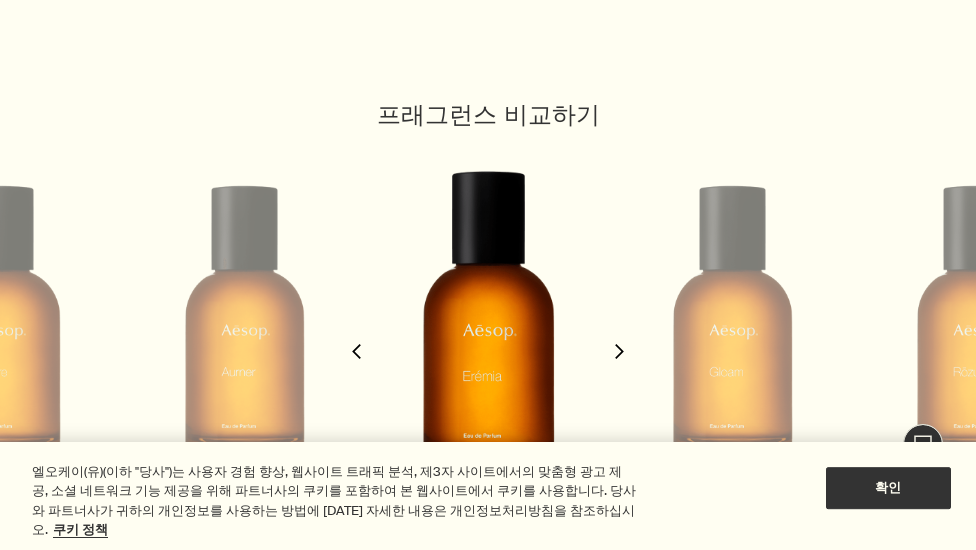 click on "chevron" 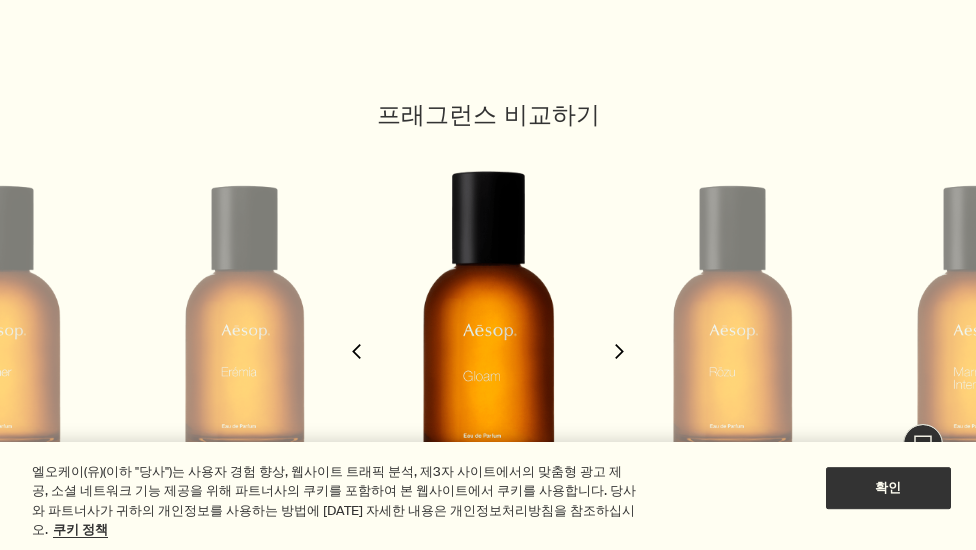 click on "chevron" 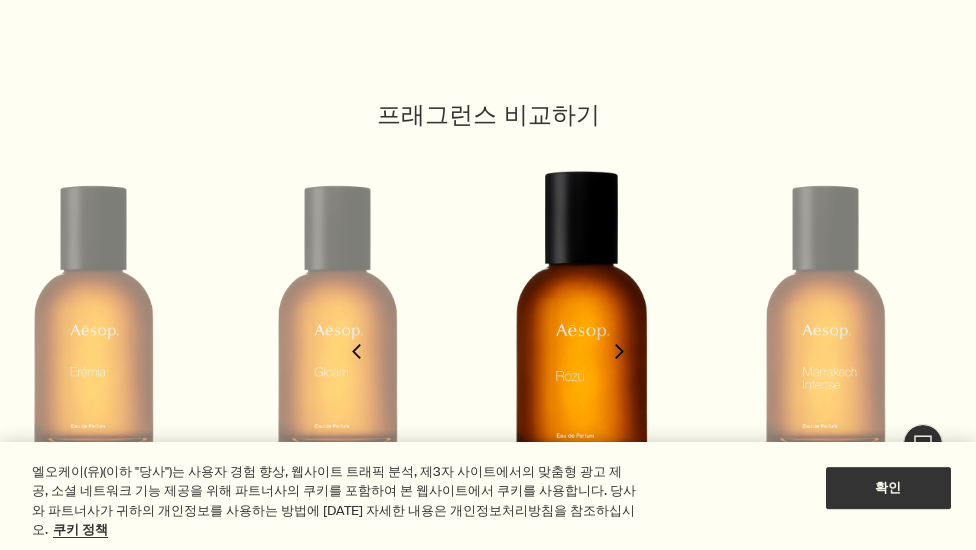 scroll, scrollTop: 0, scrollLeft: 1468, axis: horizontal 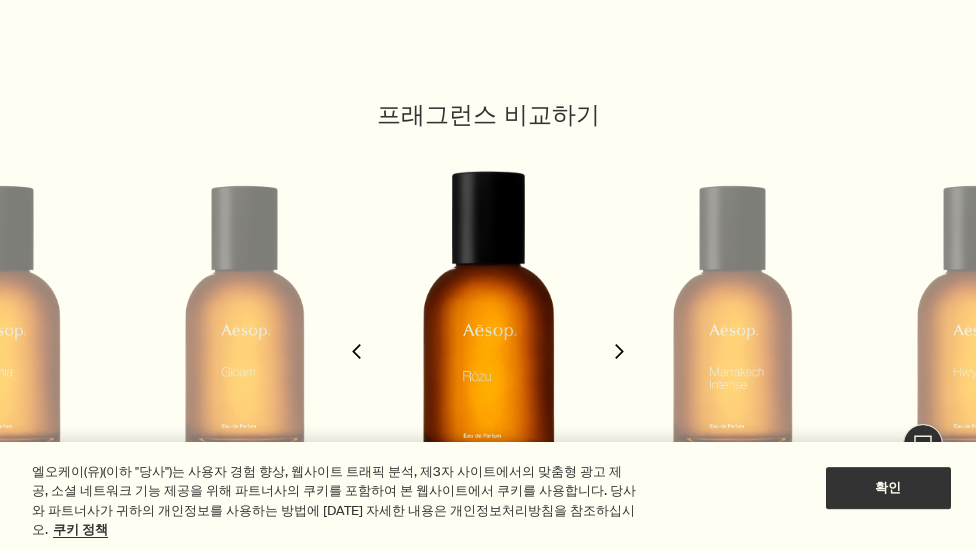 click on "chevron" 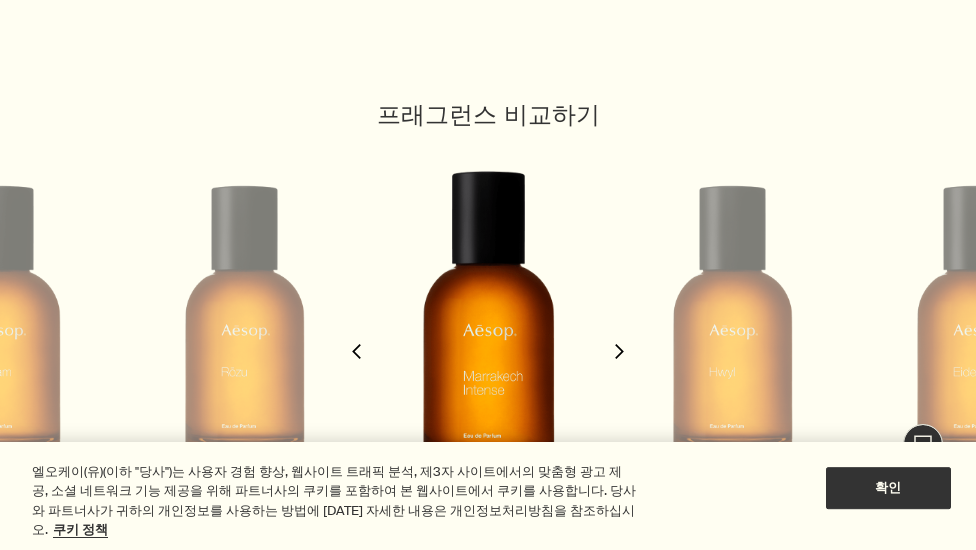 click on "chevron" 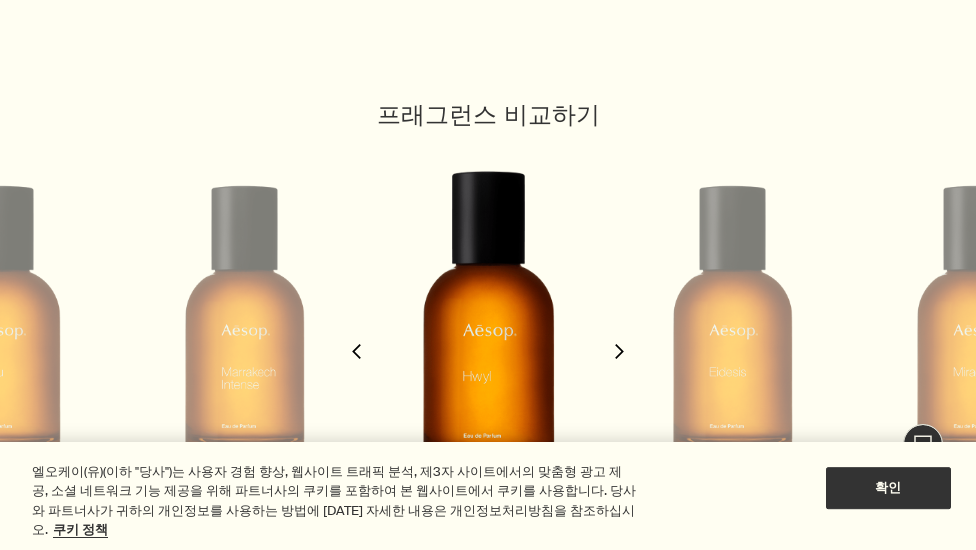 click on "chevron" 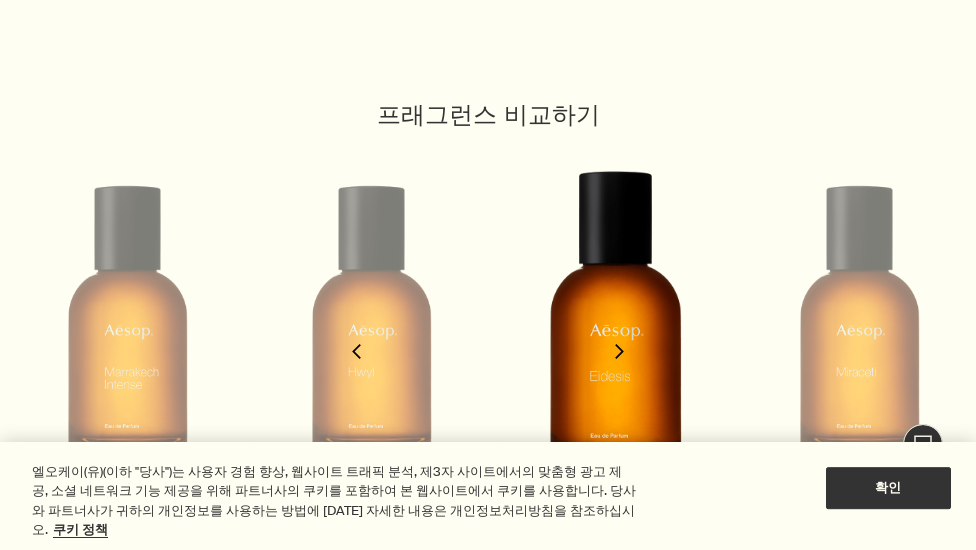 scroll, scrollTop: 0, scrollLeft: 2200, axis: horizontal 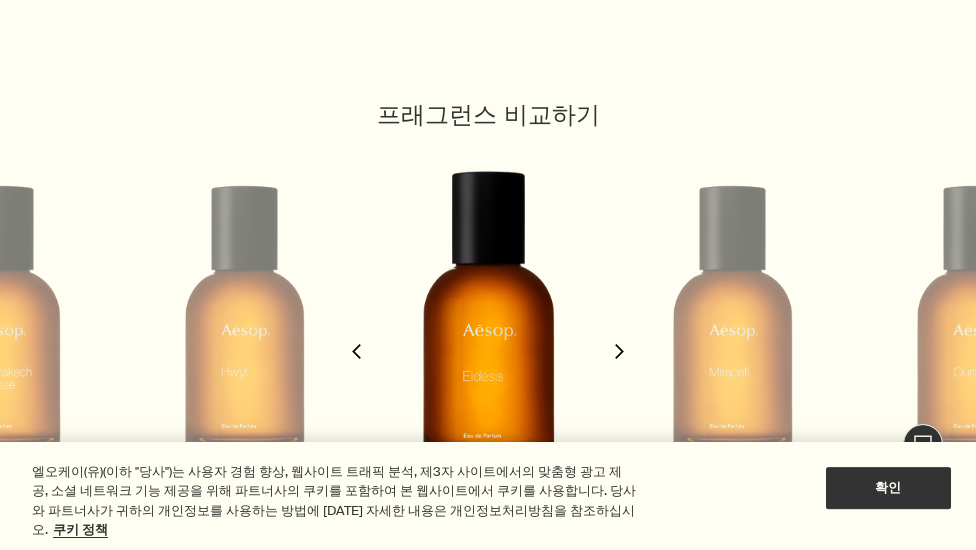 click at bounding box center (489, 331) 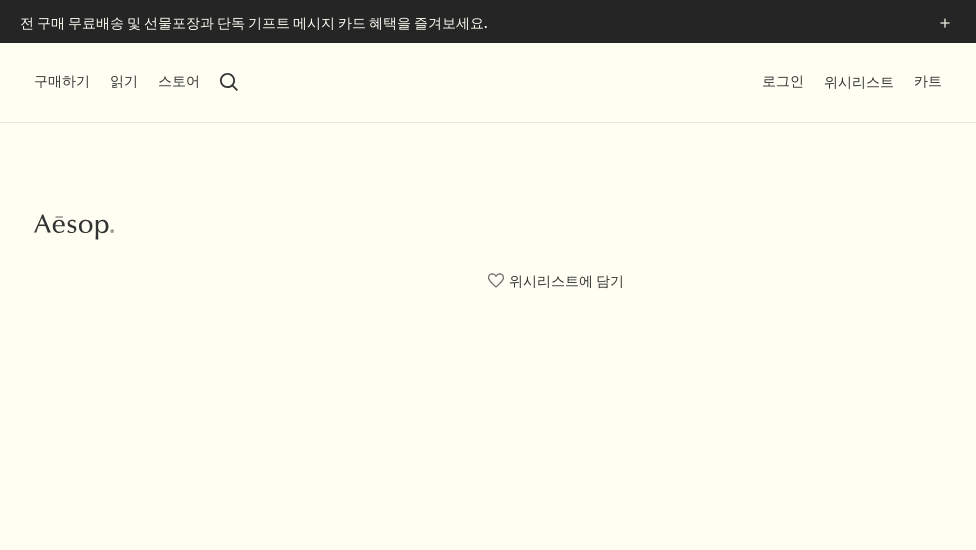 scroll, scrollTop: 0, scrollLeft: 0, axis: both 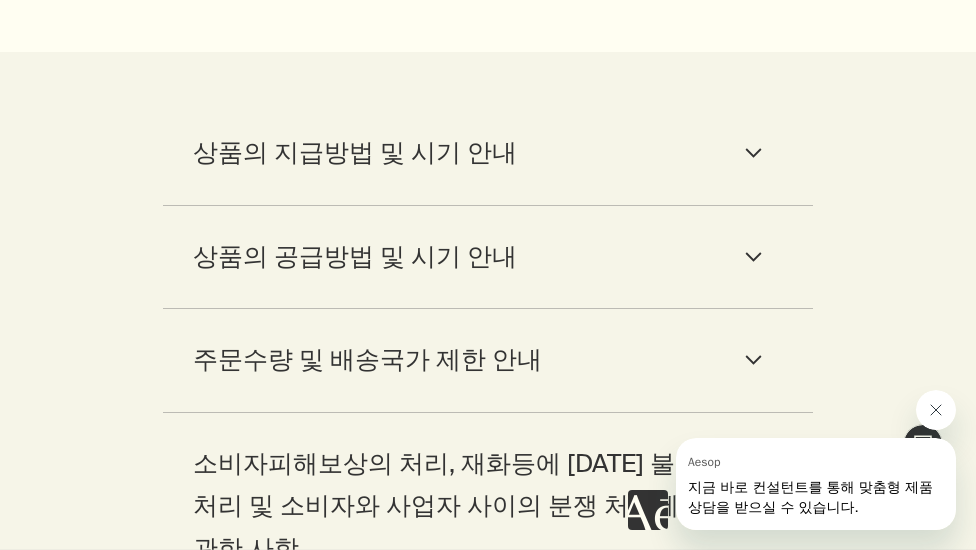 click 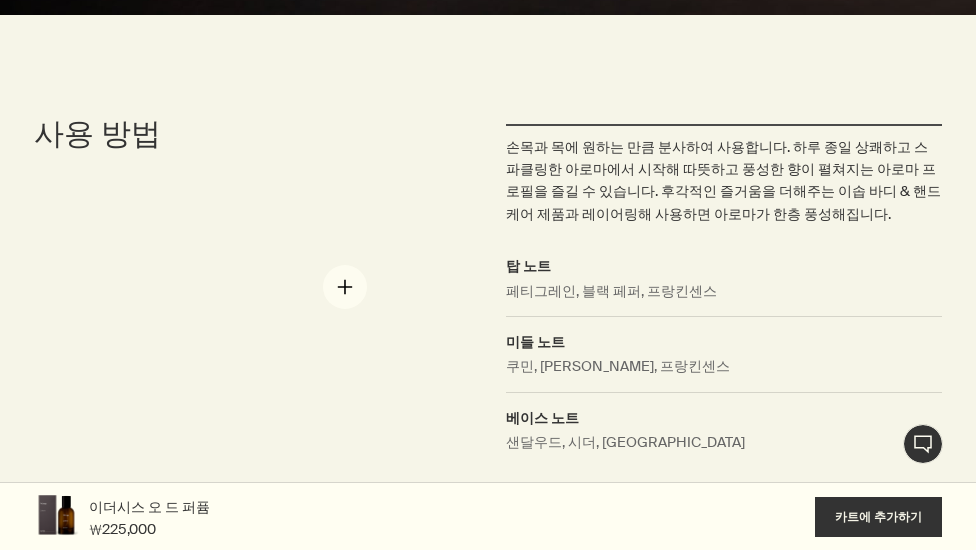 scroll, scrollTop: 2099, scrollLeft: 0, axis: vertical 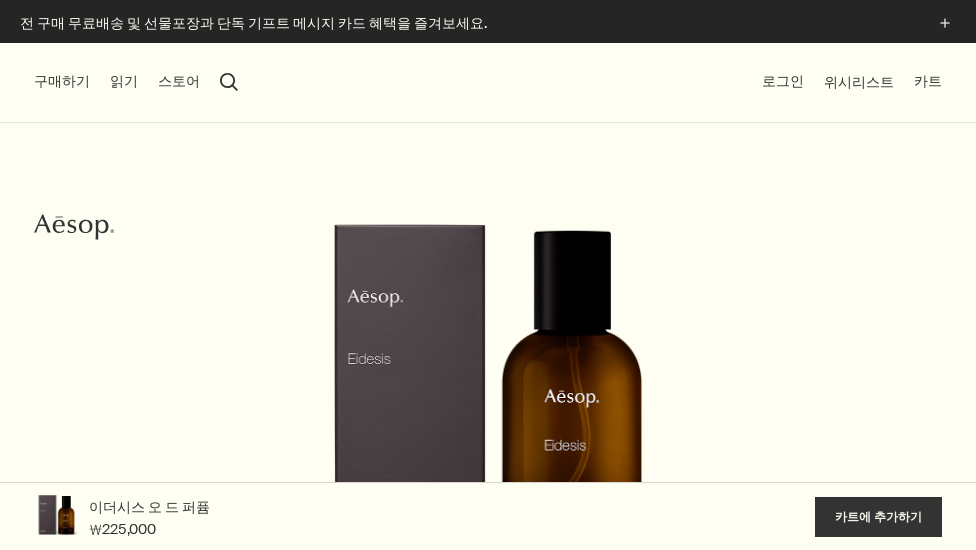click on "search 검색" at bounding box center (229, 82) 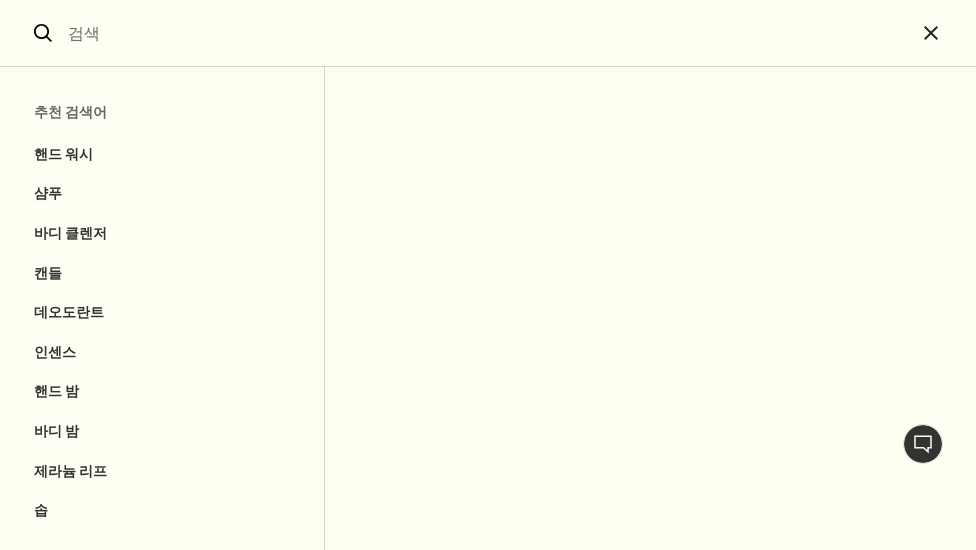 click at bounding box center (488, 33) 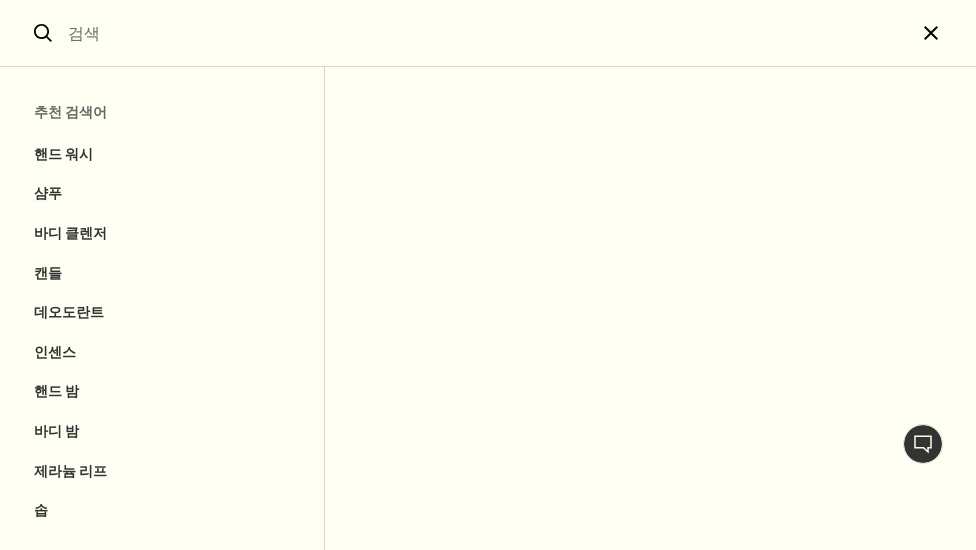 click on "close" at bounding box center (946, 33) 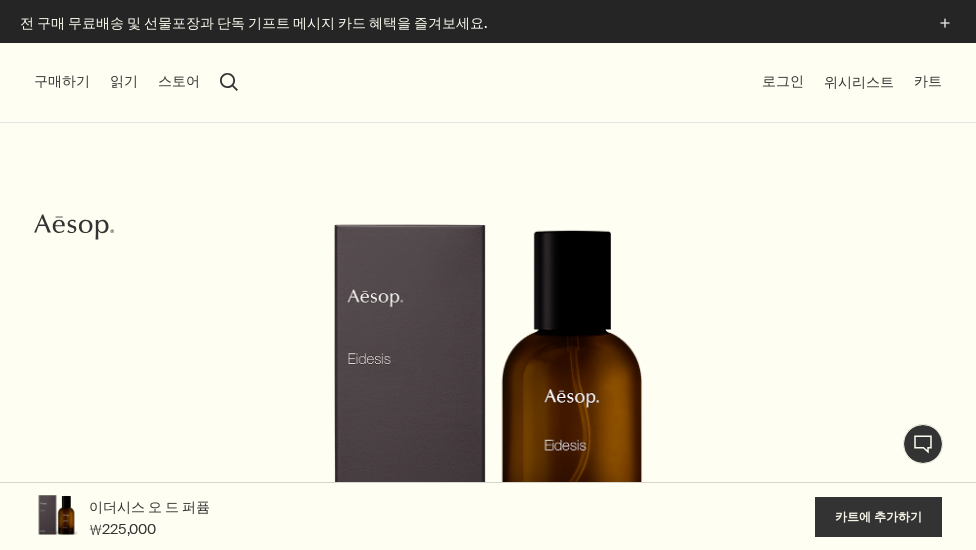 click on "plus" 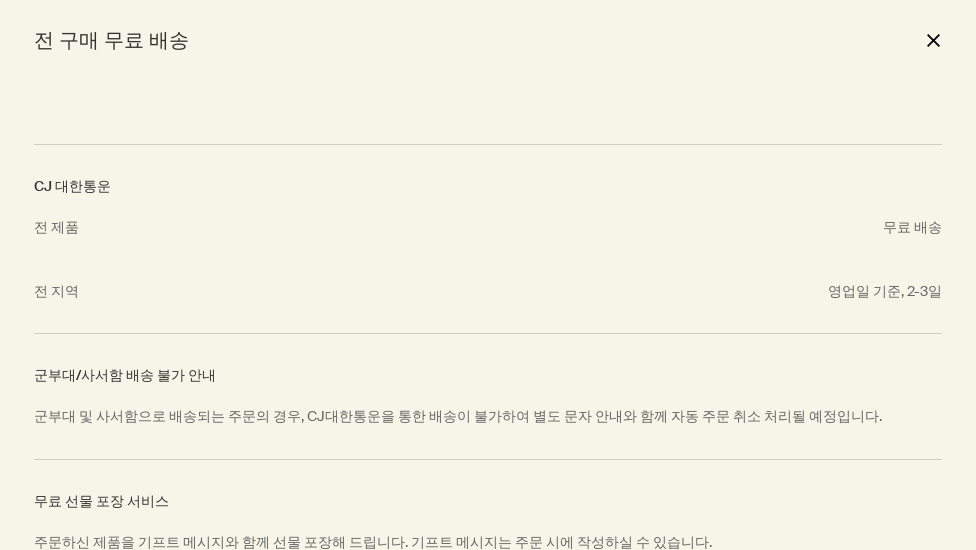 click on "close" at bounding box center [933, 40] 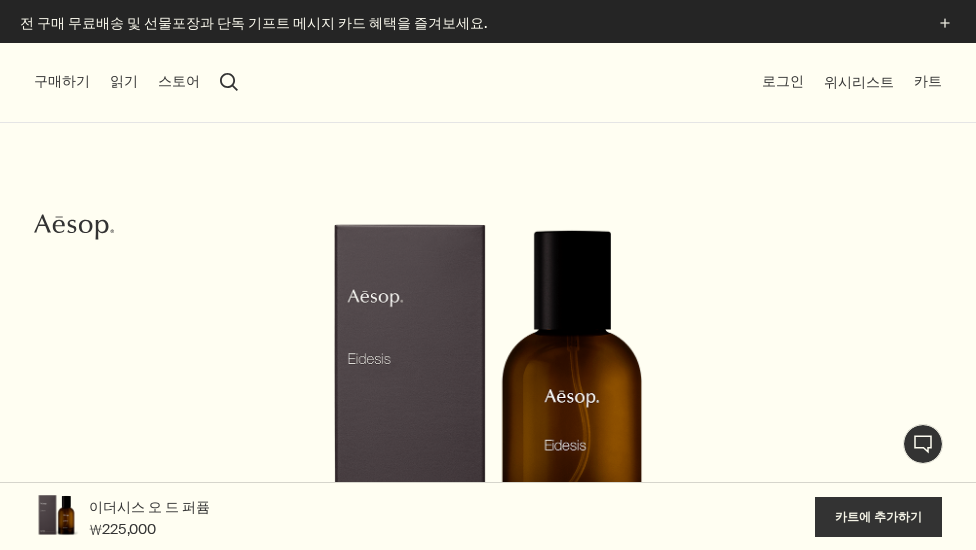 click on "스토어" at bounding box center [179, 82] 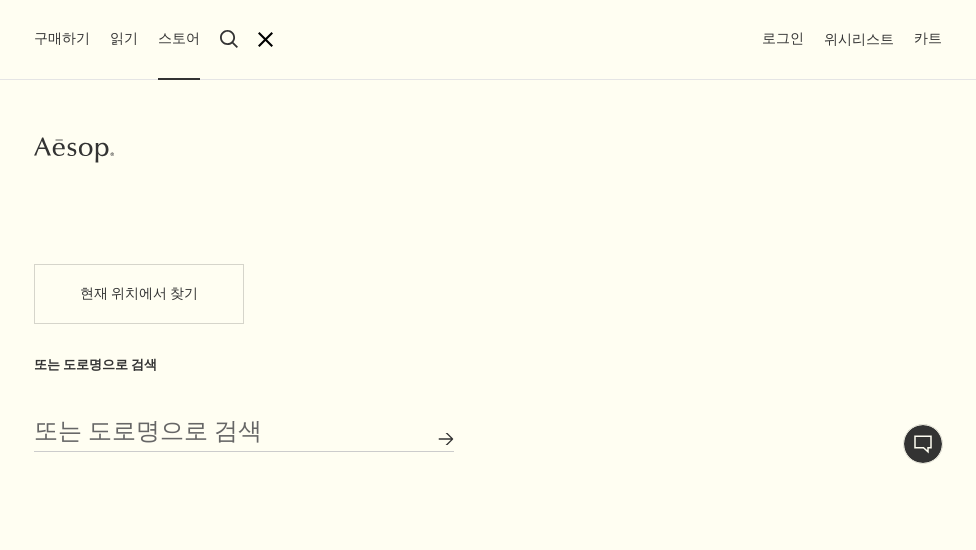 click on "구매하기" at bounding box center (62, 39) 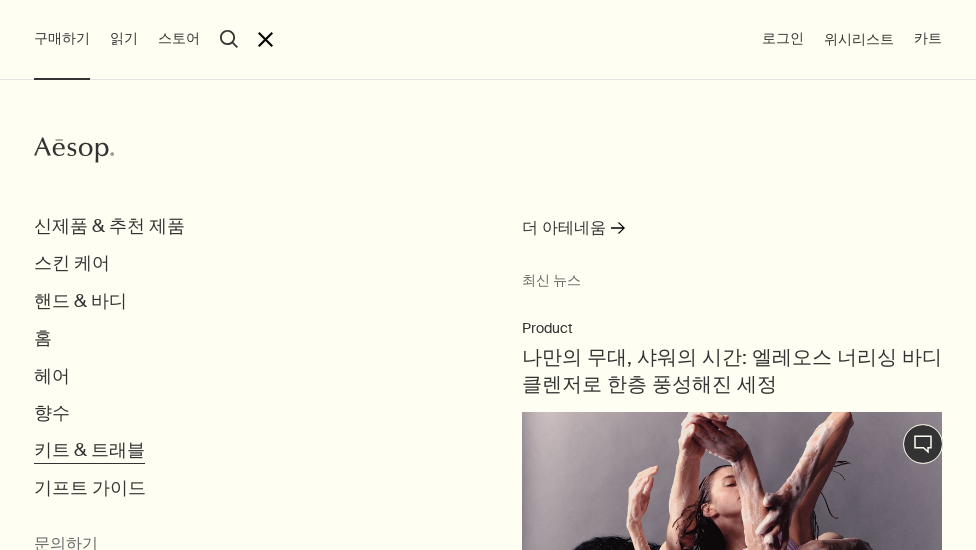 click on "키트 & 트래블" at bounding box center (89, 450) 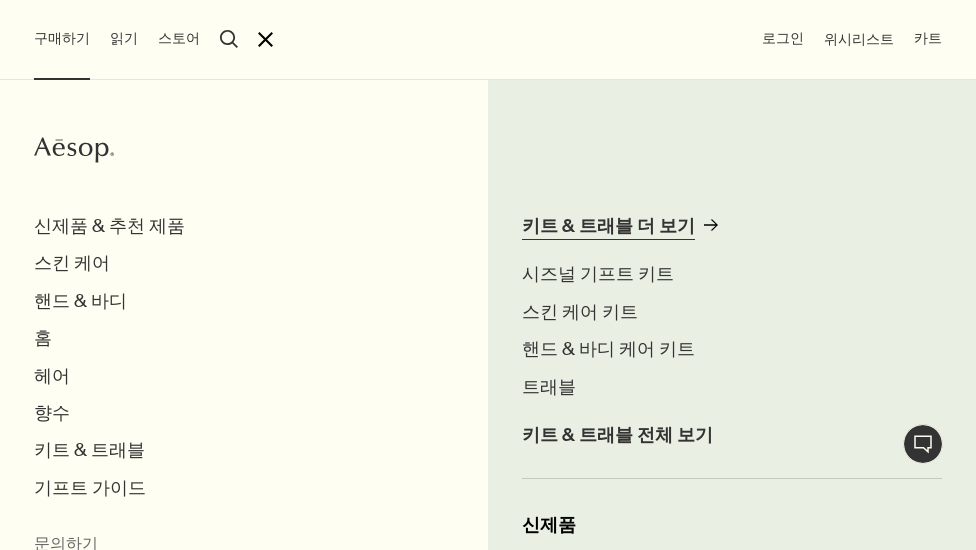 click on "키트 & 트래블 더 보기" at bounding box center [608, 226] 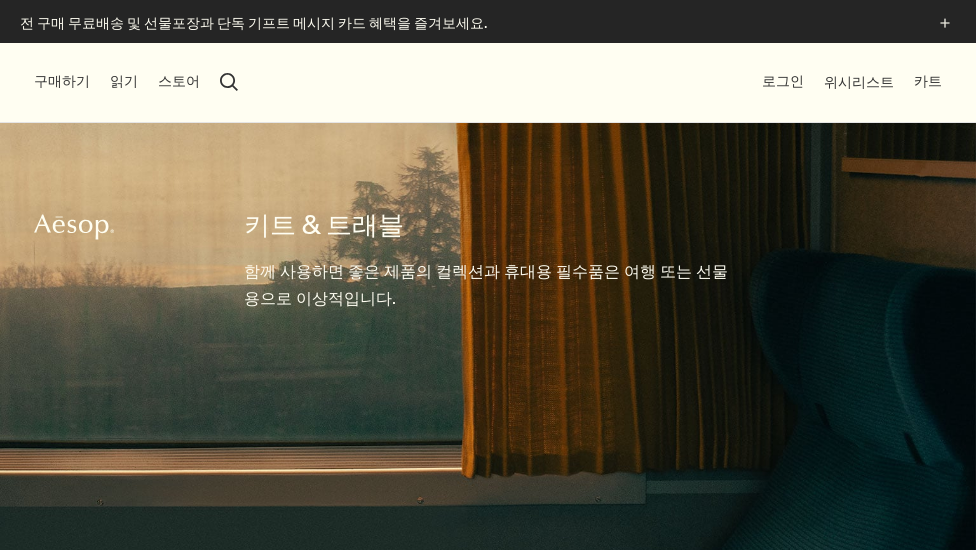 scroll, scrollTop: 708, scrollLeft: 0, axis: vertical 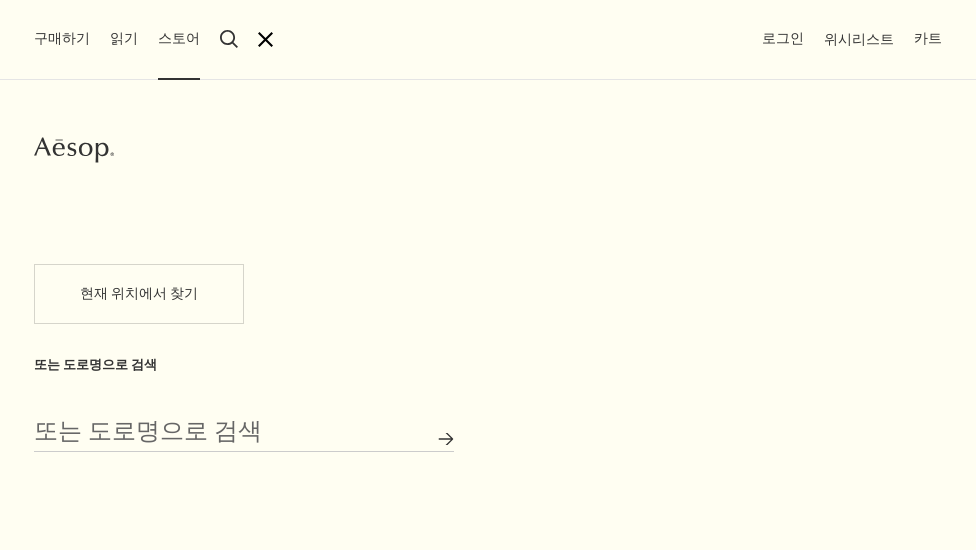 click on "구매하기" at bounding box center [62, 39] 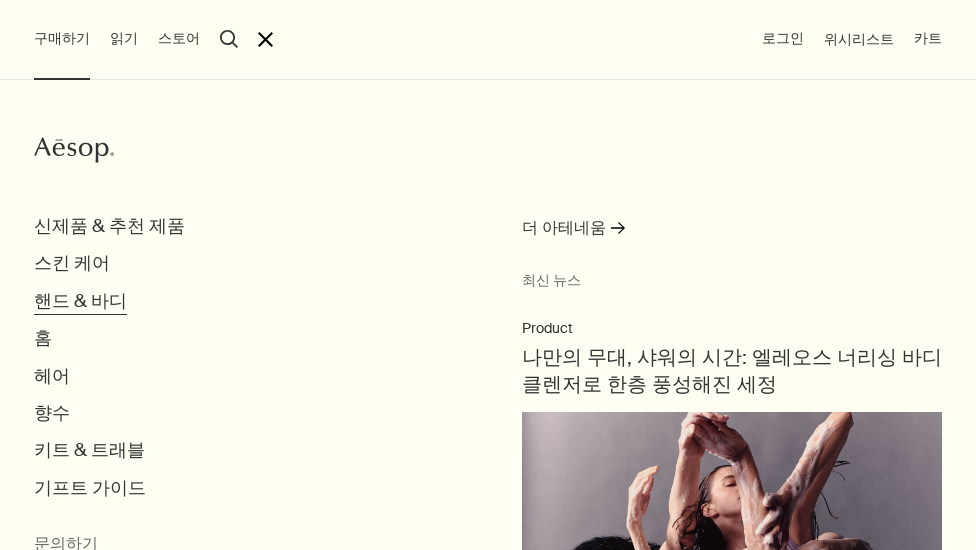 scroll, scrollTop: 717, scrollLeft: 0, axis: vertical 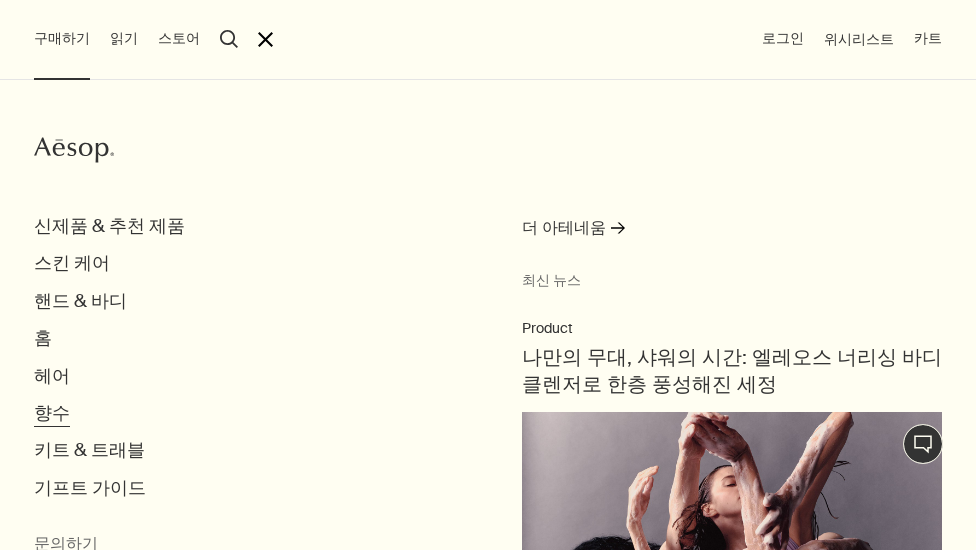 click on "향수" at bounding box center [52, 413] 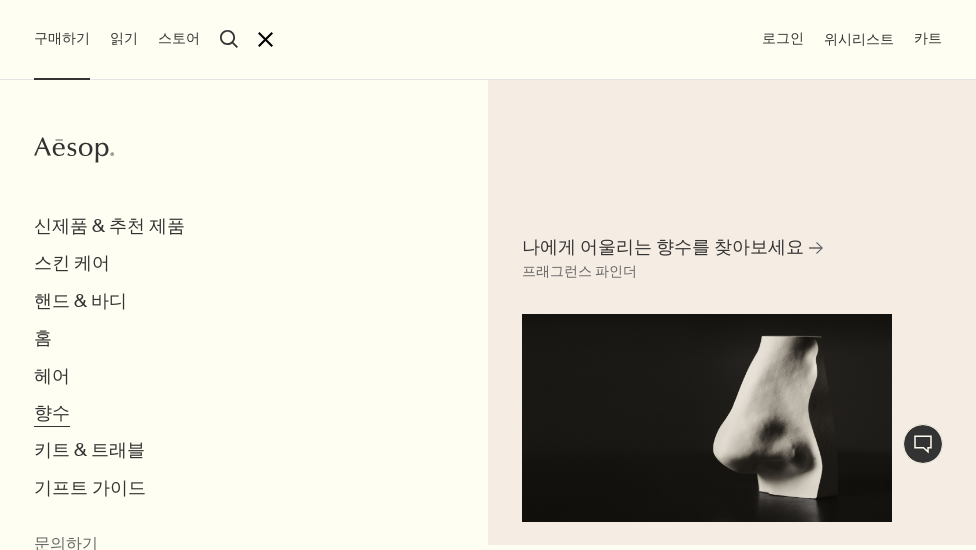 click on "향수" at bounding box center (52, 413) 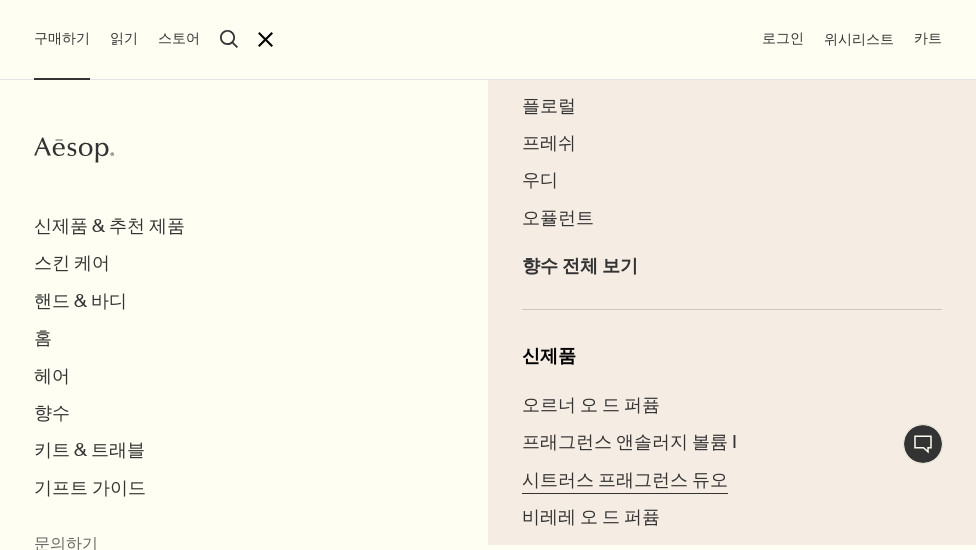 scroll, scrollTop: 523, scrollLeft: 0, axis: vertical 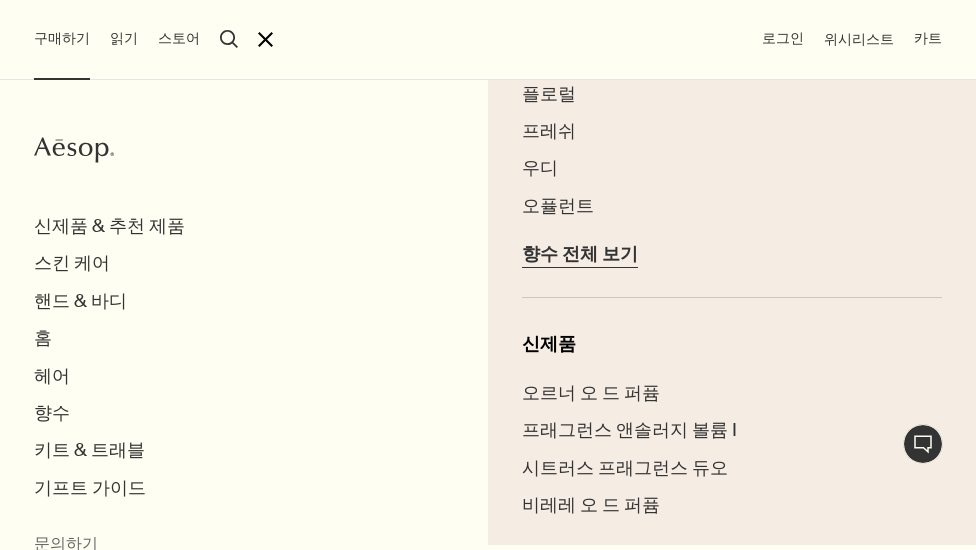 click on "향수 전체 보기" at bounding box center (580, 254) 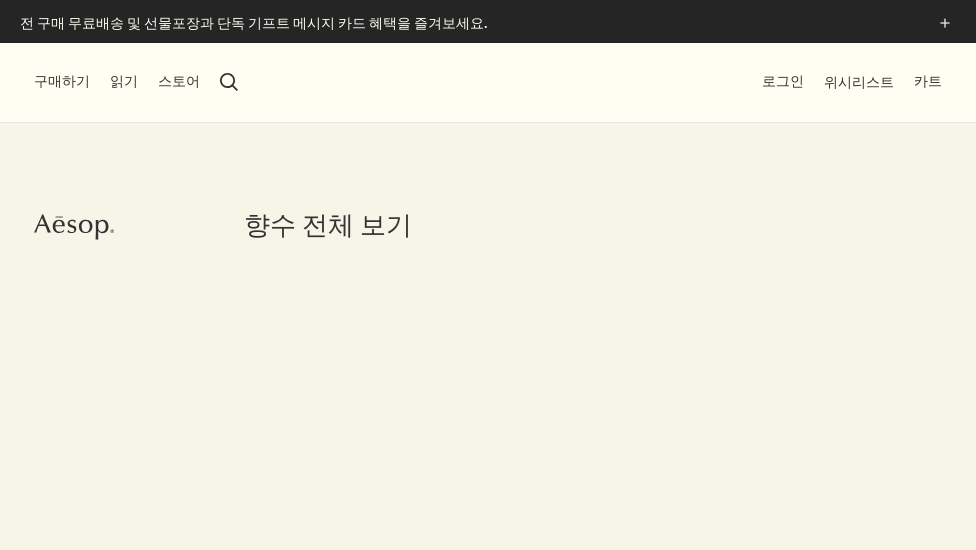 scroll, scrollTop: 0, scrollLeft: 0, axis: both 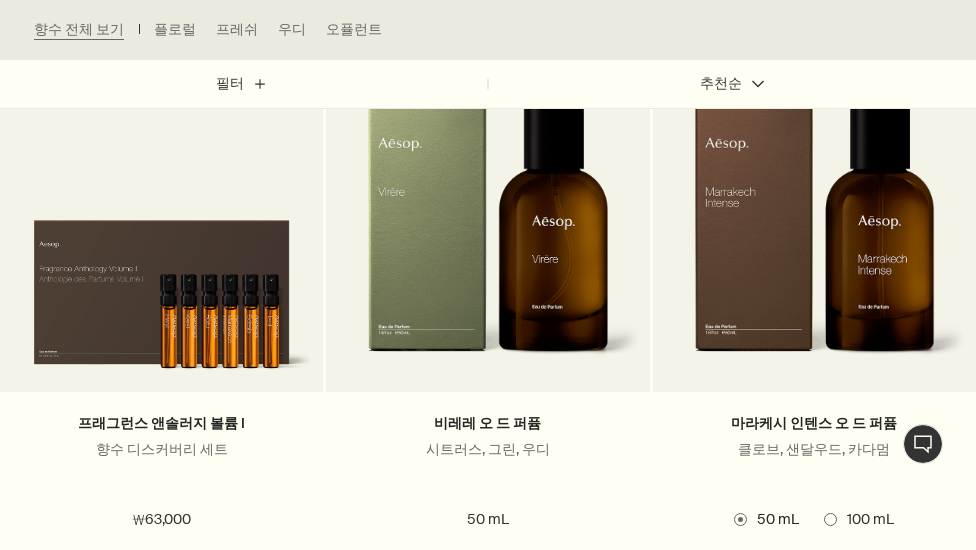 click at bounding box center [161, 290] 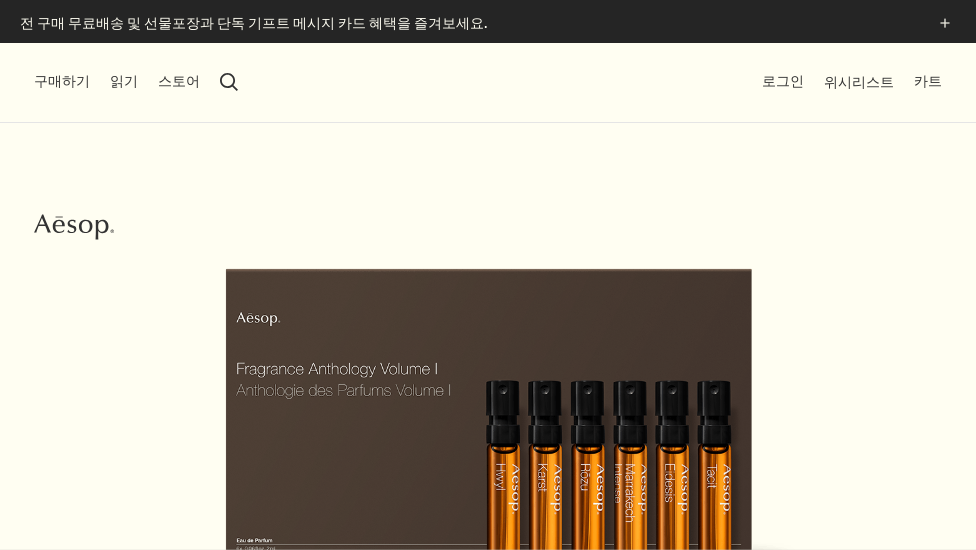 scroll, scrollTop: 0, scrollLeft: 0, axis: both 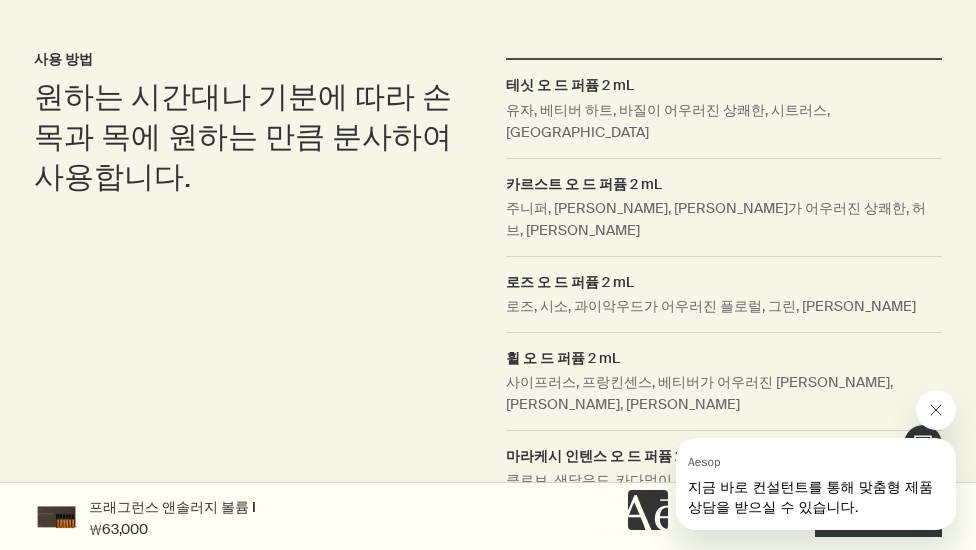 click at bounding box center [936, 410] 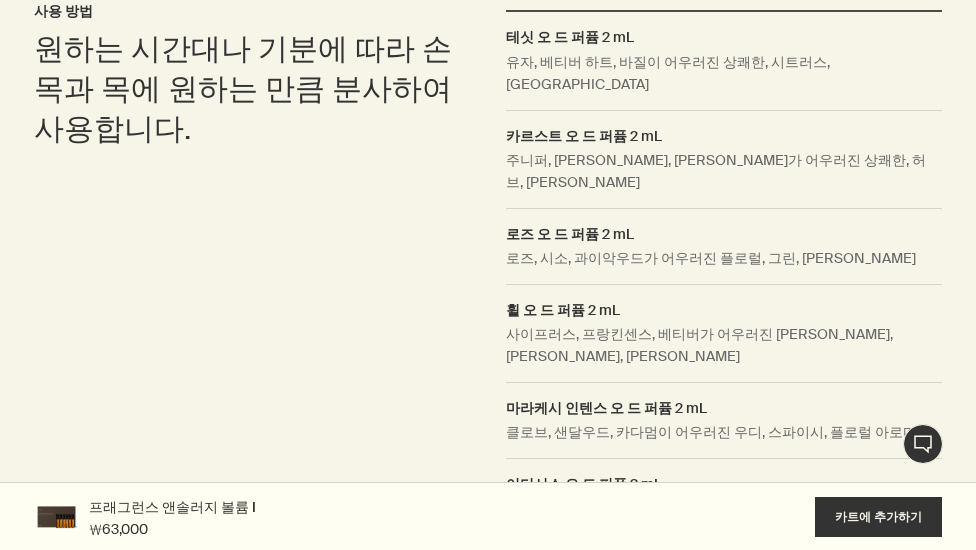 scroll, scrollTop: 2086, scrollLeft: 0, axis: vertical 